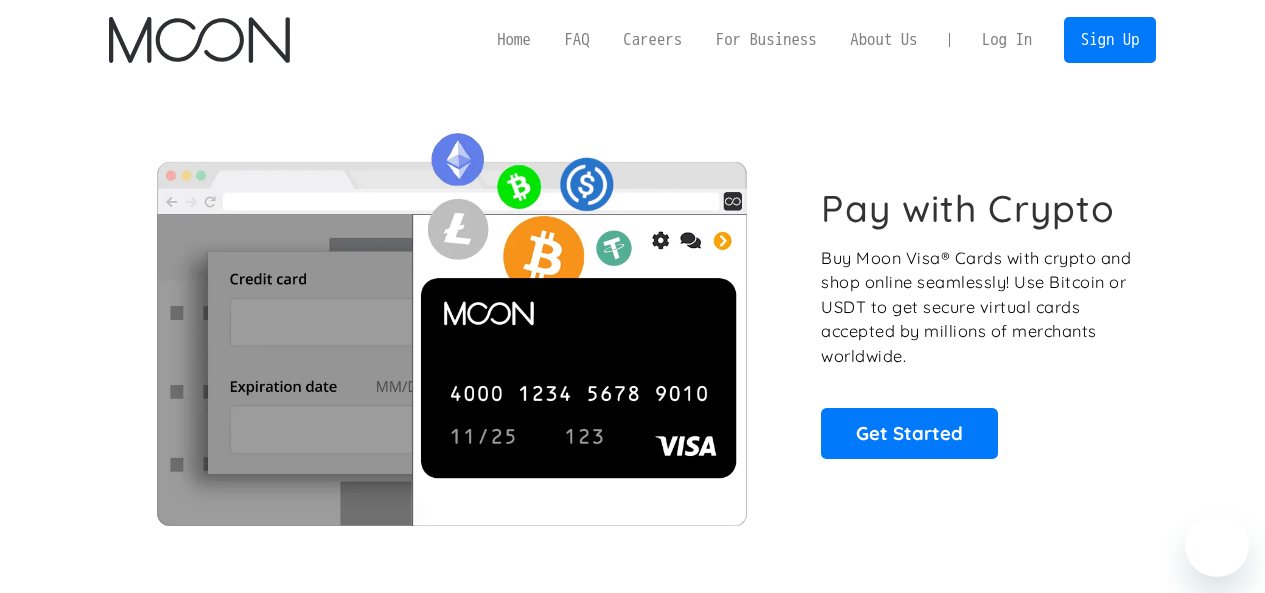 scroll, scrollTop: 0, scrollLeft: 0, axis: both 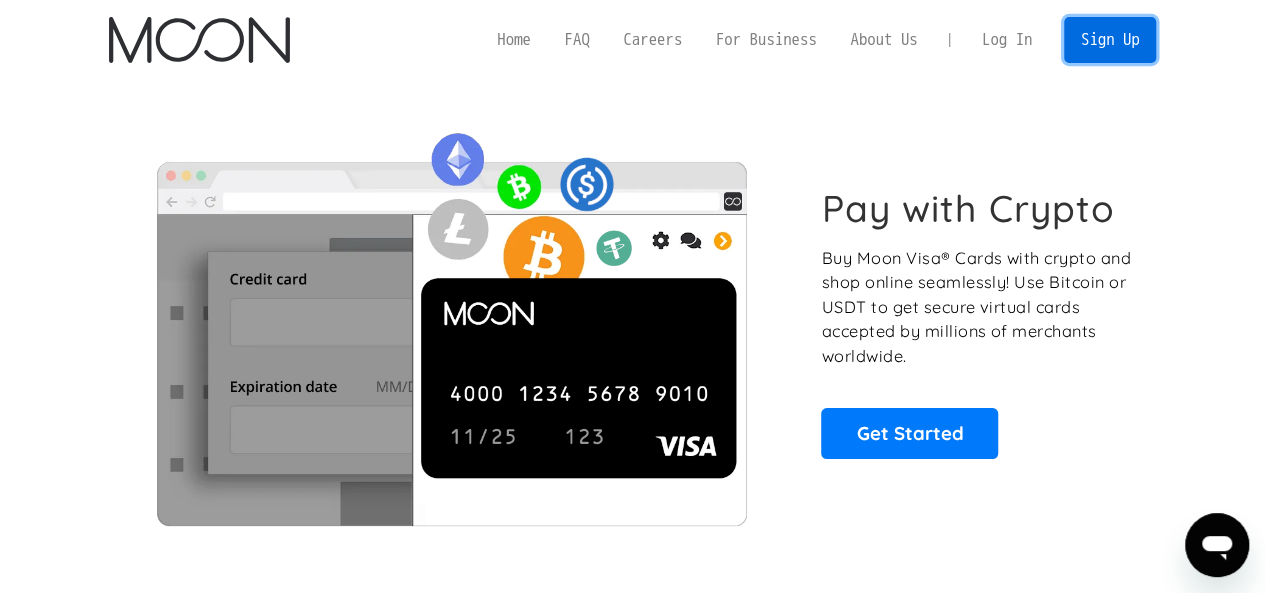 click on "Sign Up" at bounding box center (1110, 39) 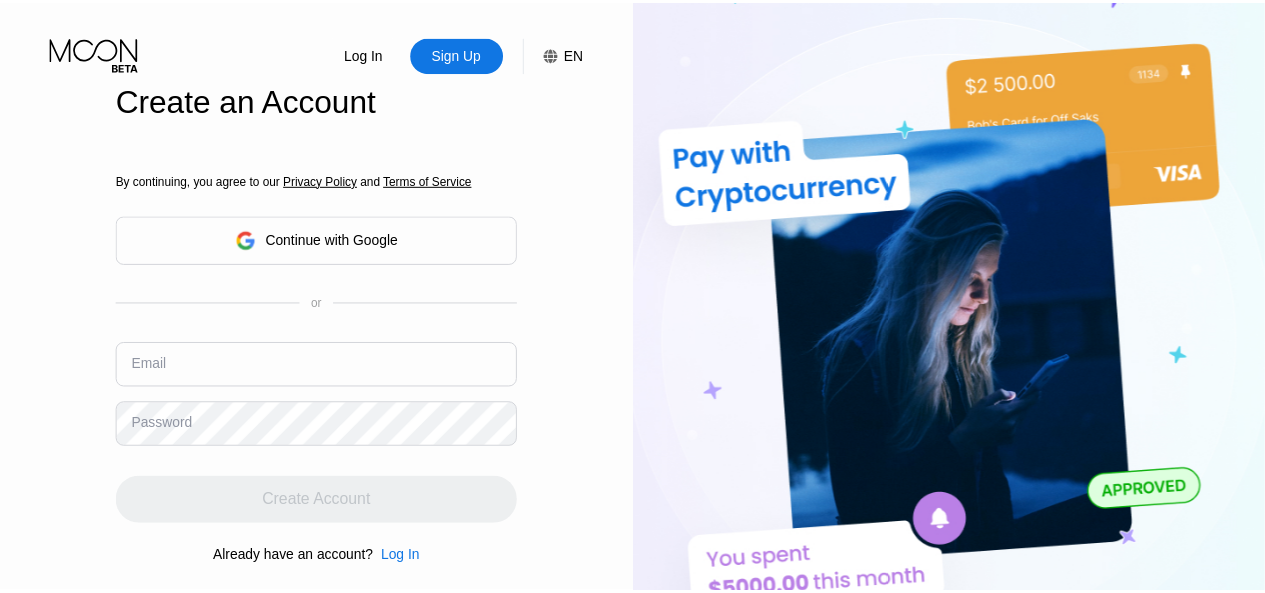 scroll, scrollTop: 0, scrollLeft: 0, axis: both 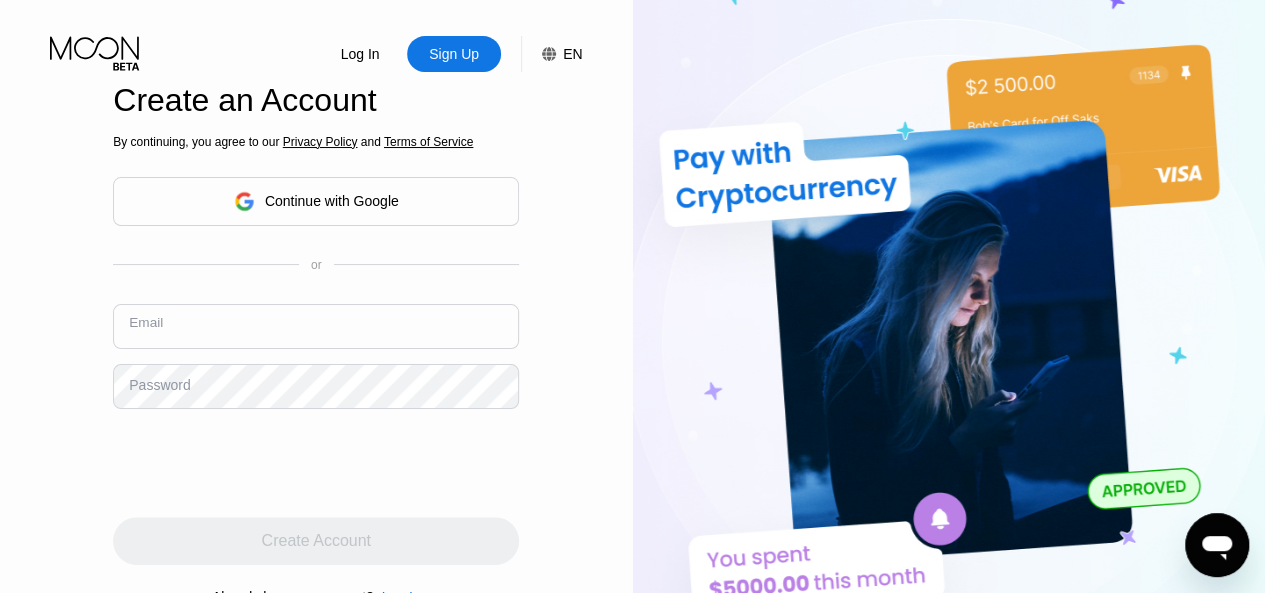 click at bounding box center [316, 326] 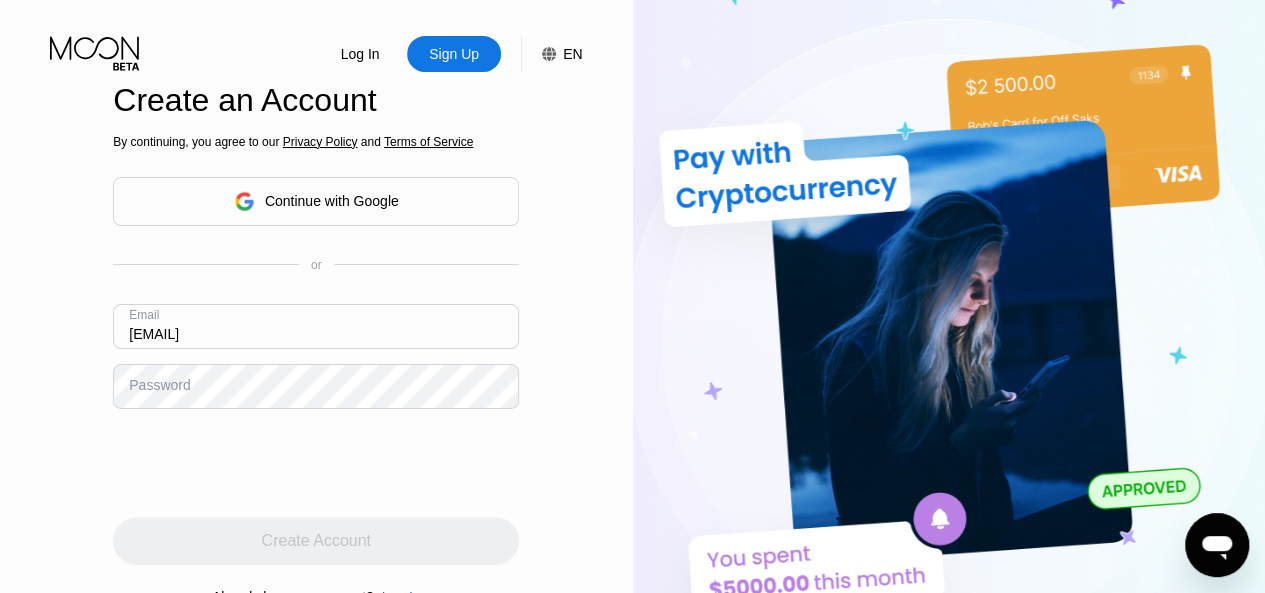 type on "[EMAIL]" 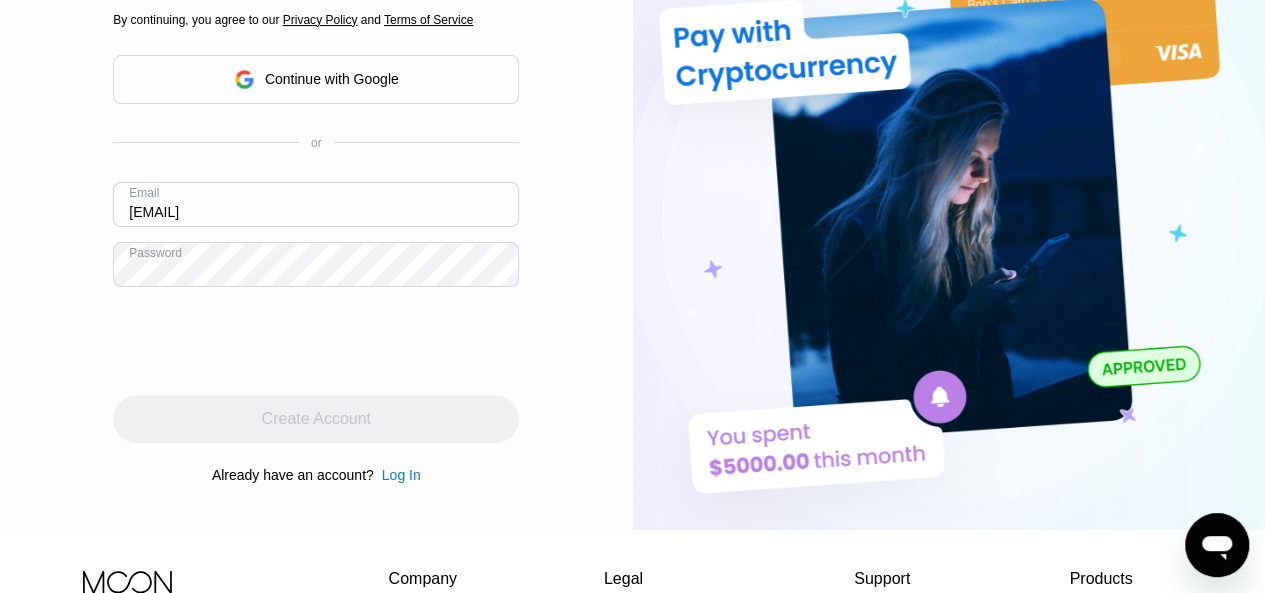 scroll, scrollTop: 124, scrollLeft: 0, axis: vertical 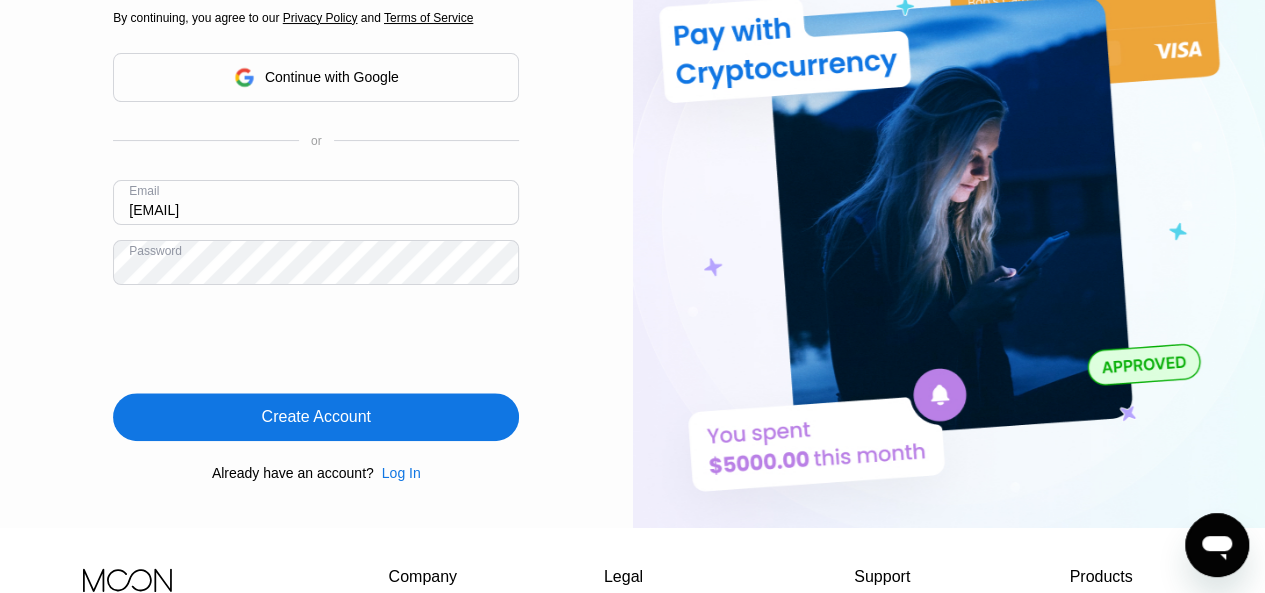 click on "Create Account" at bounding box center [316, 417] 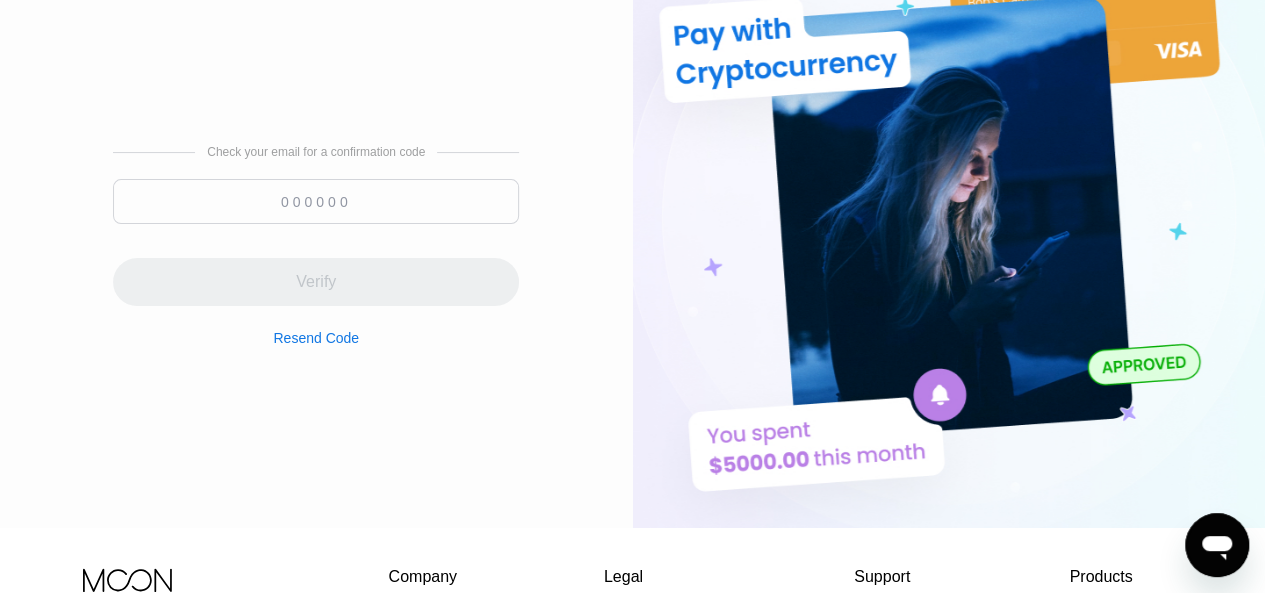 click at bounding box center (316, 201) 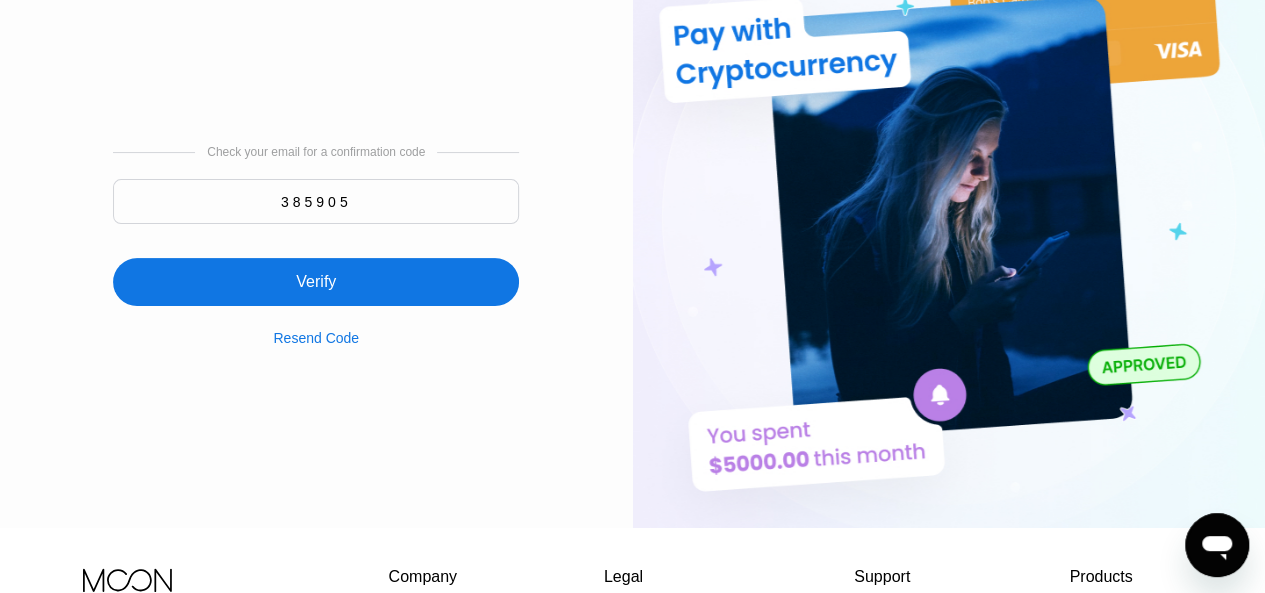 type on "385905" 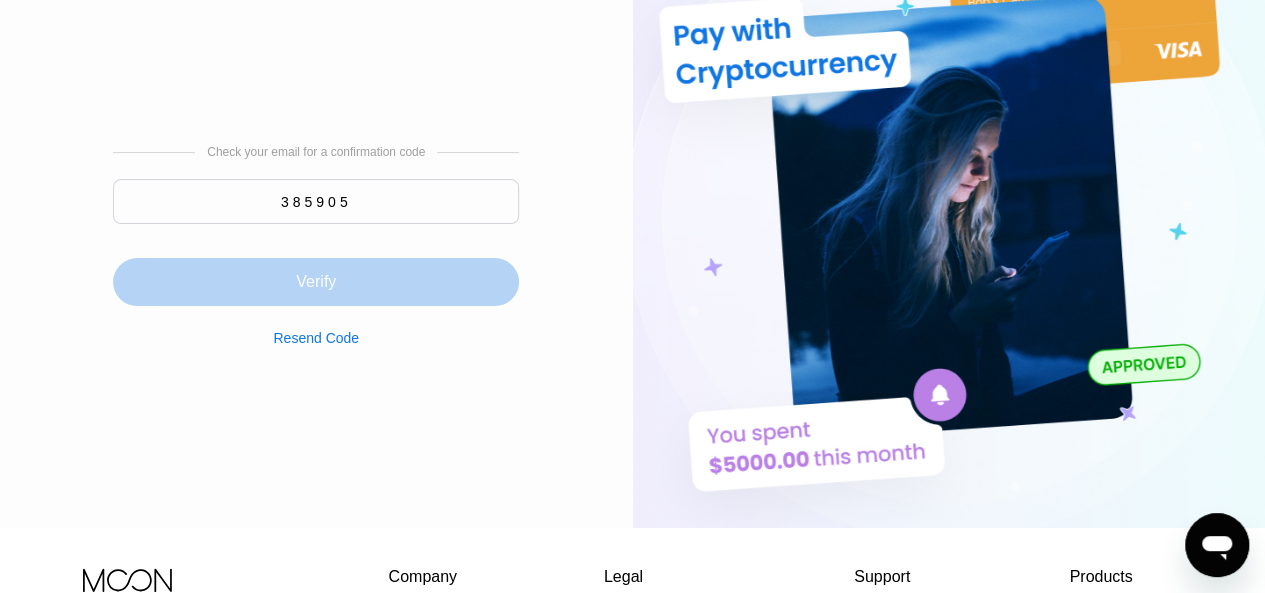 click on "Verify" at bounding box center (316, 282) 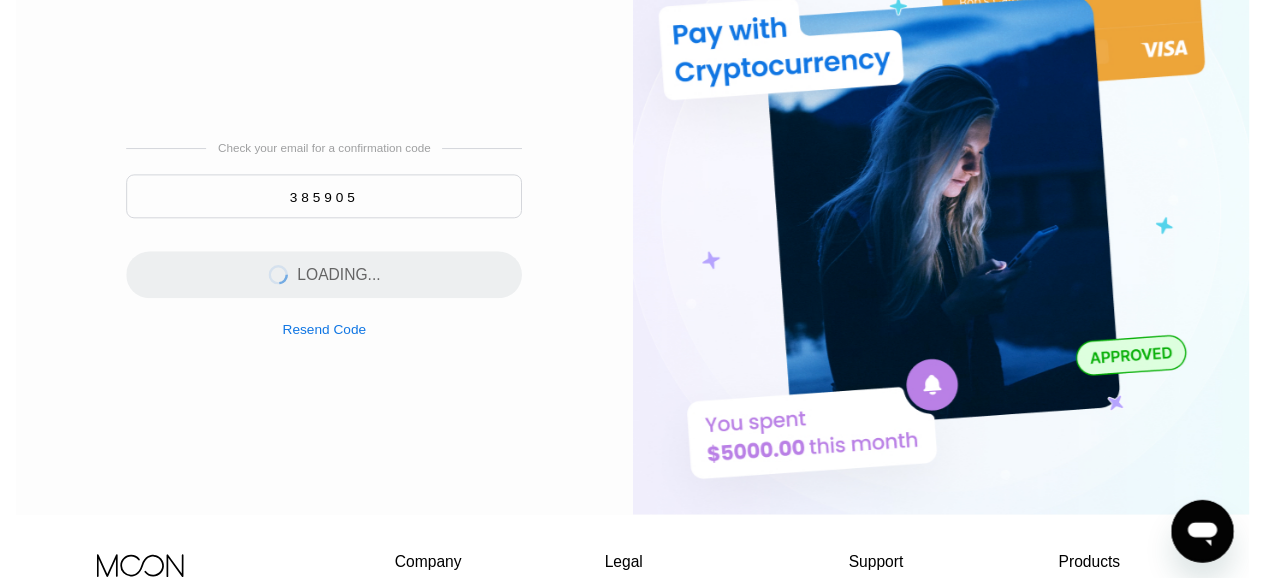 scroll, scrollTop: 0, scrollLeft: 0, axis: both 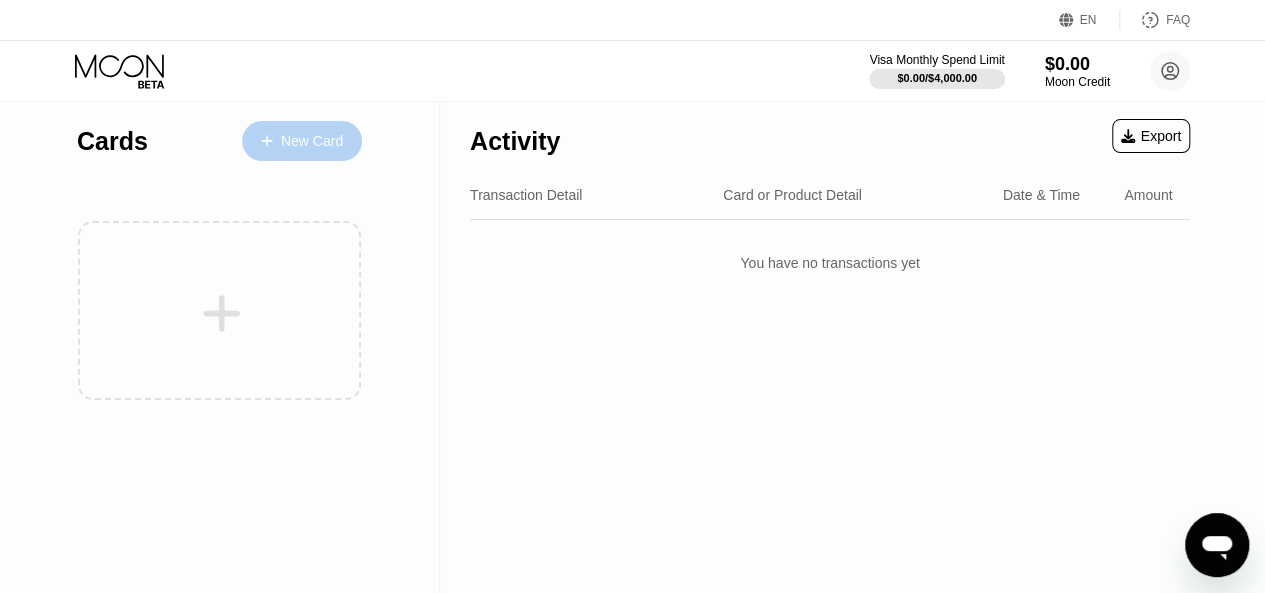 click on "New Card" at bounding box center [302, 141] 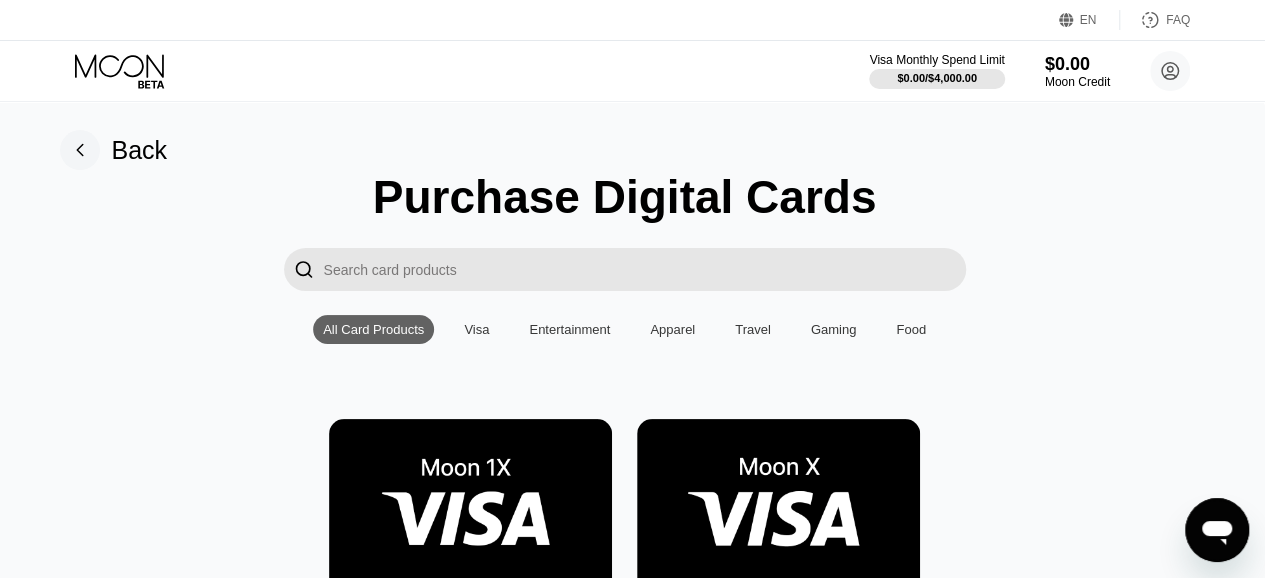 scroll, scrollTop: 0, scrollLeft: 8, axis: horizontal 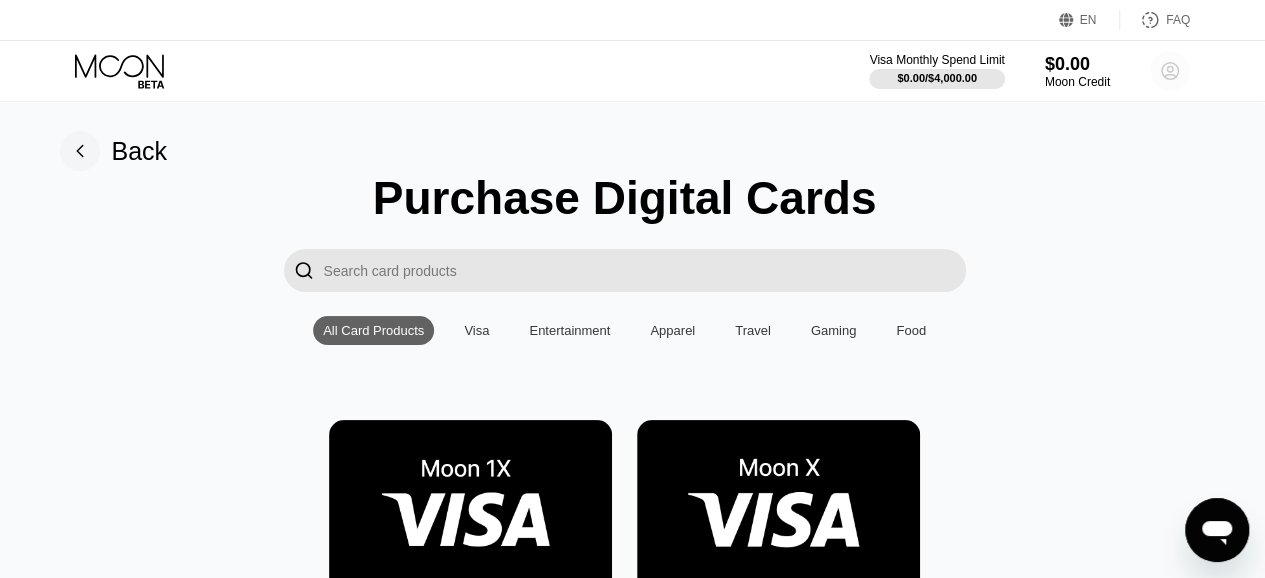 click 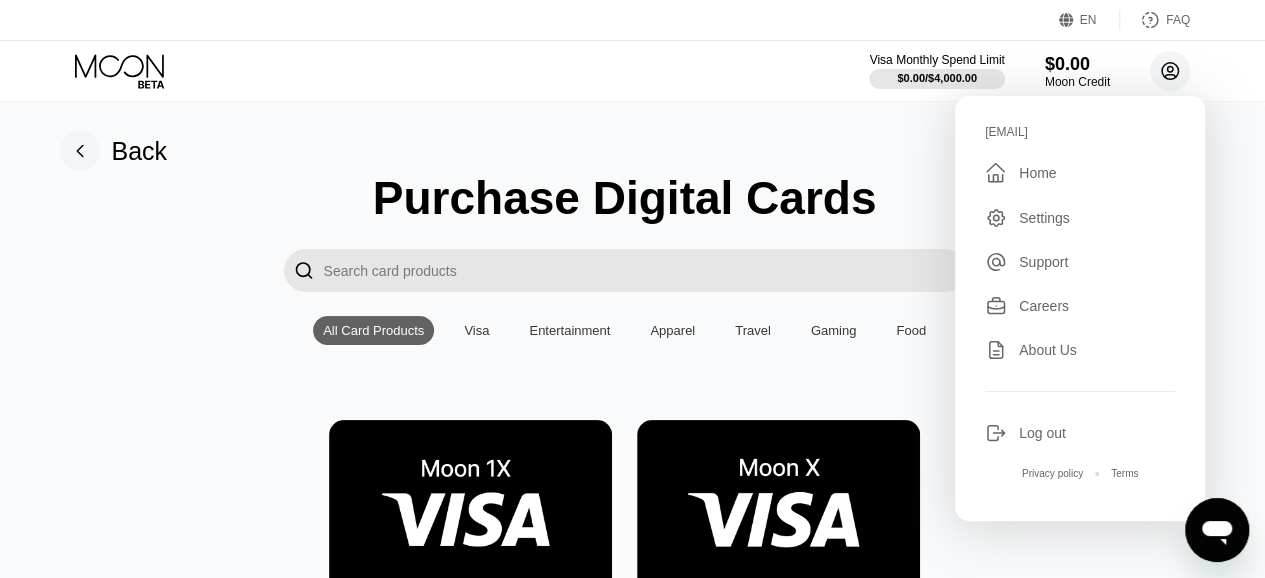 click 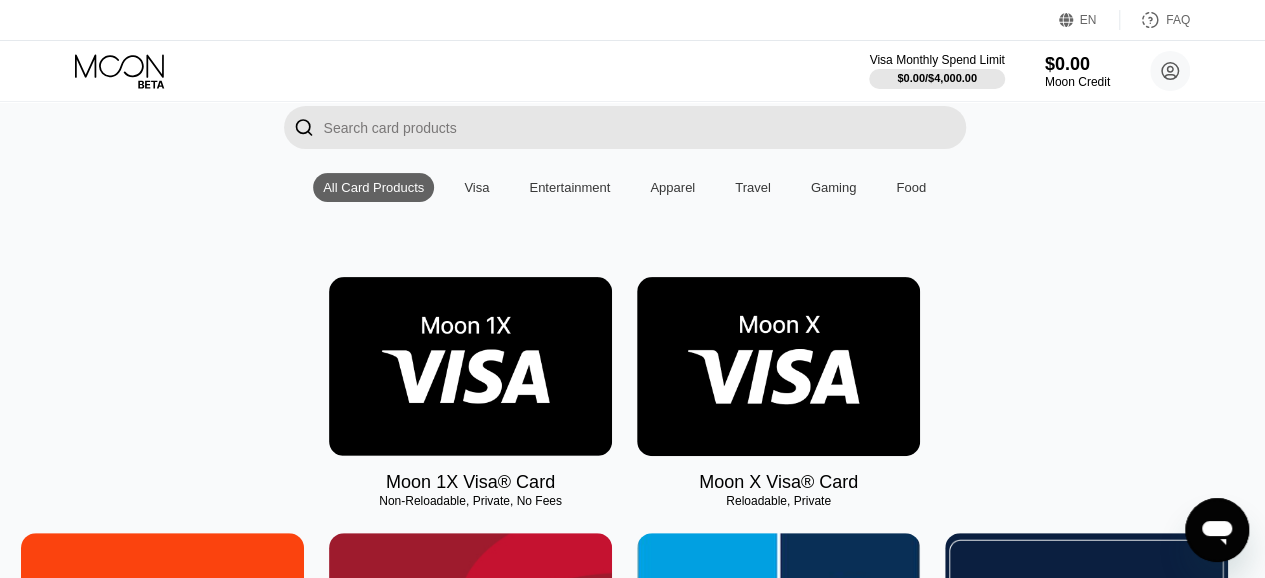 scroll, scrollTop: 142, scrollLeft: 8, axis: both 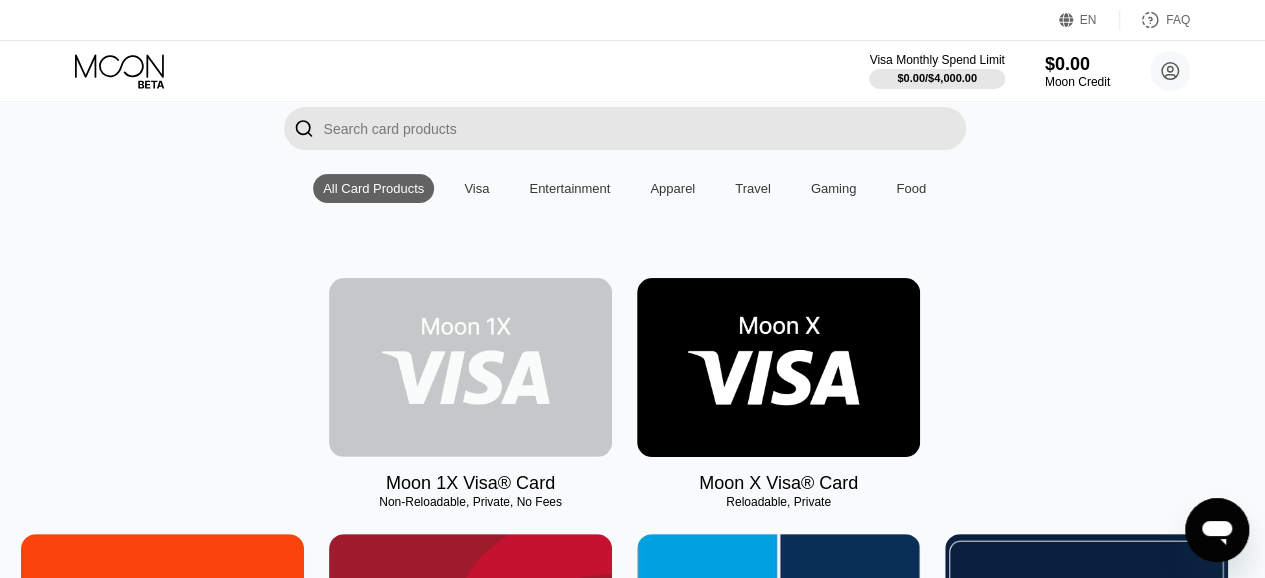 click at bounding box center (470, 367) 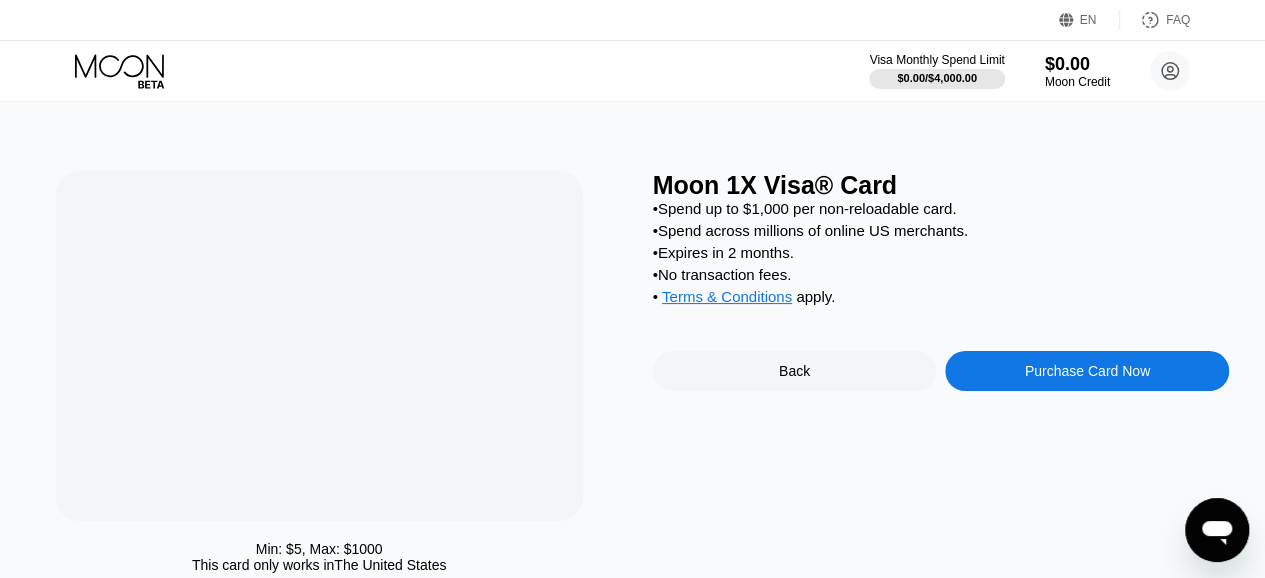 scroll, scrollTop: 0, scrollLeft: 0, axis: both 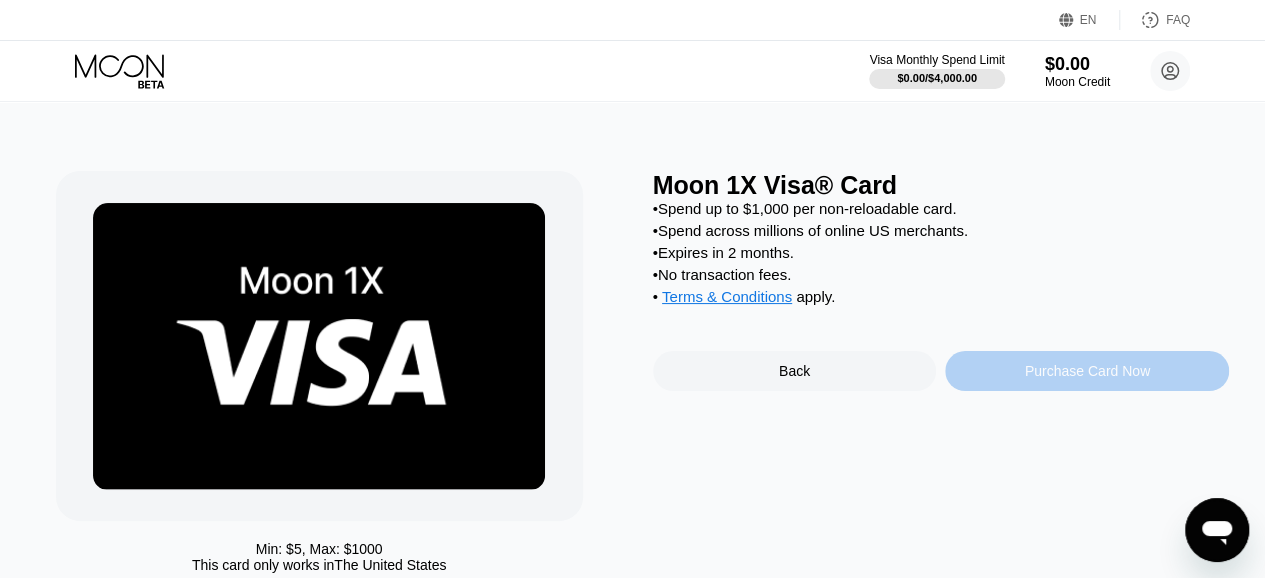 click on "Purchase Card Now" at bounding box center [1087, 371] 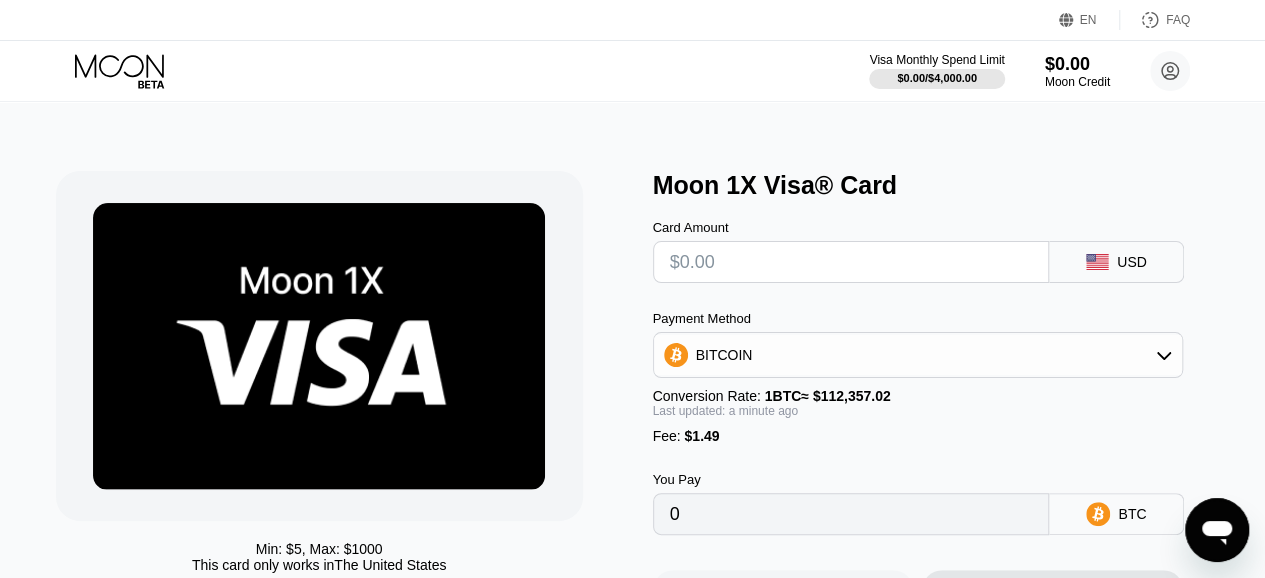 click at bounding box center [851, 262] 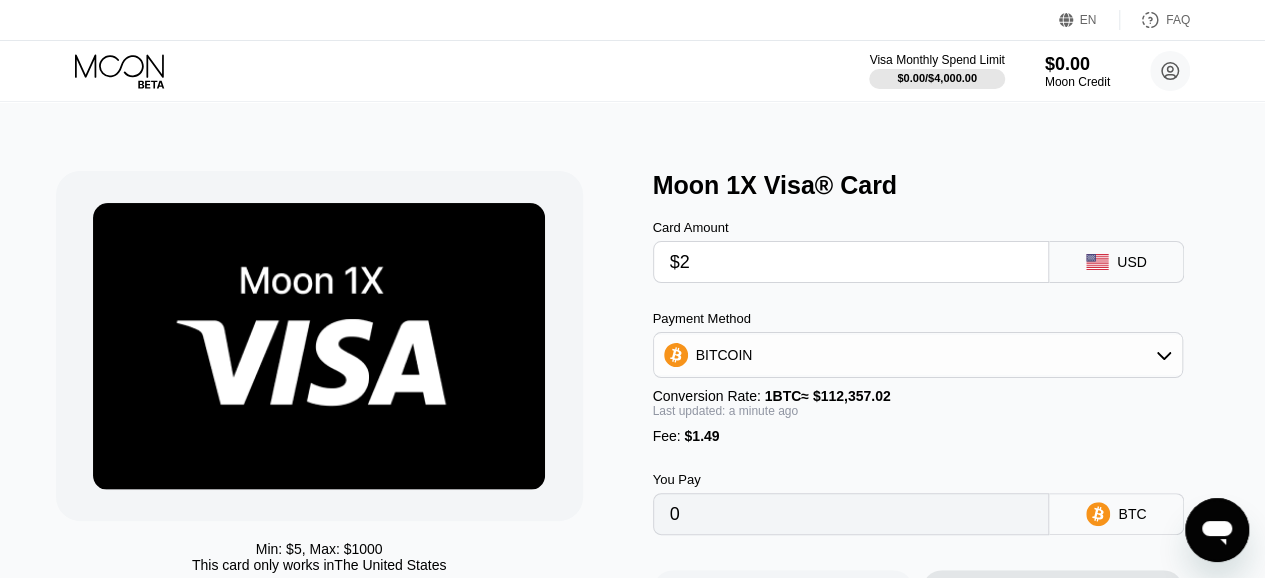 type on "$25" 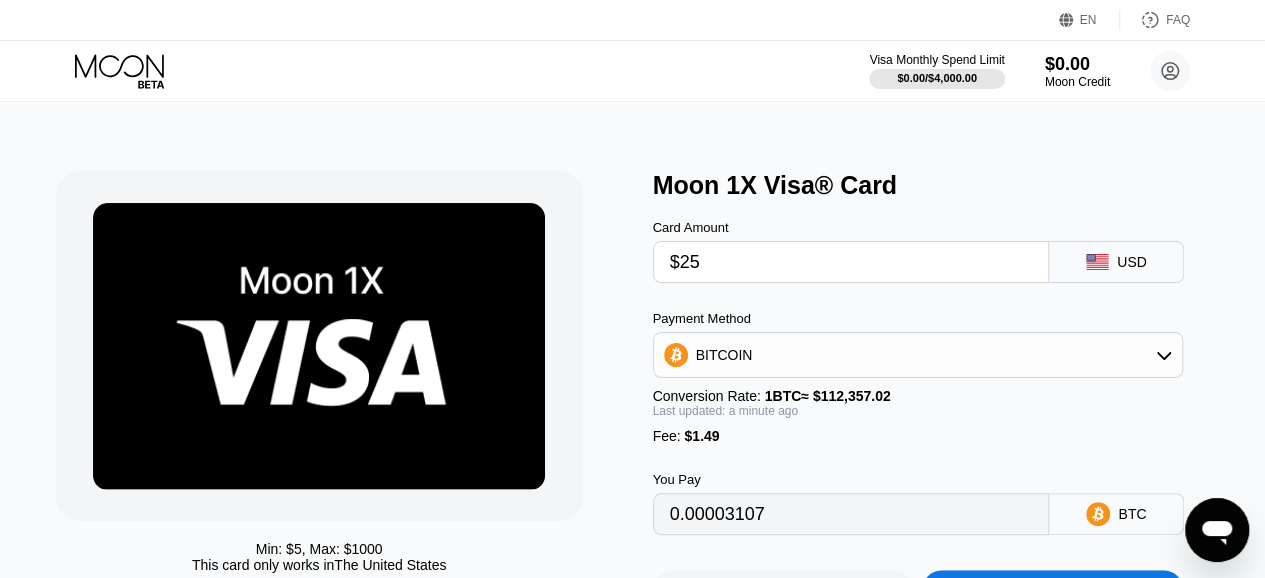 type on "0.00023577" 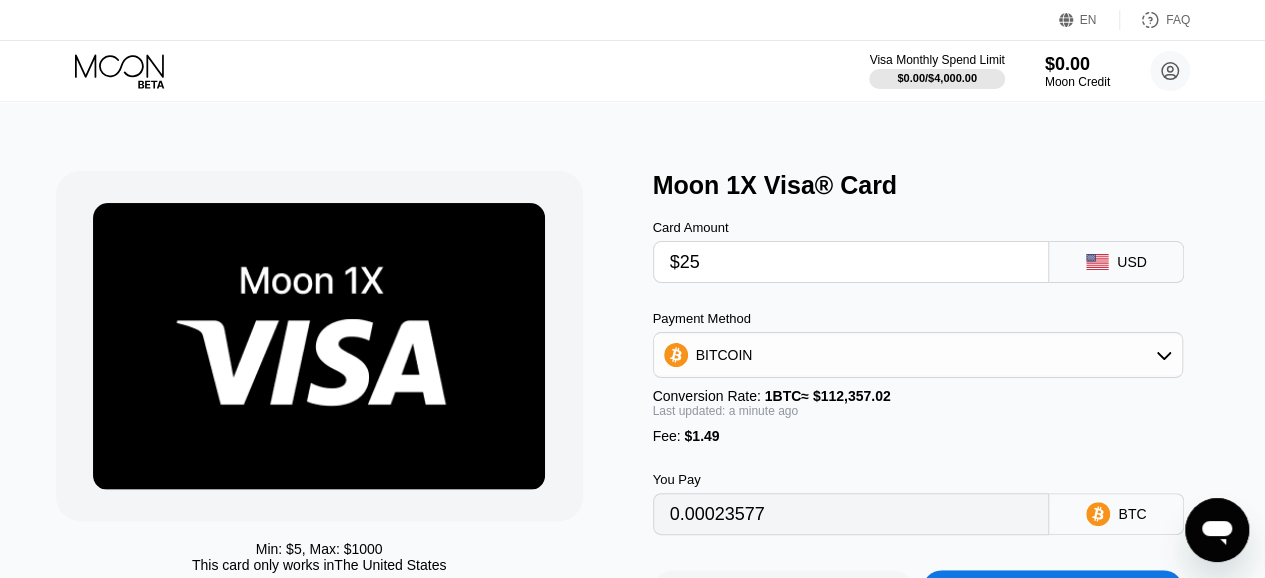 type on "$25" 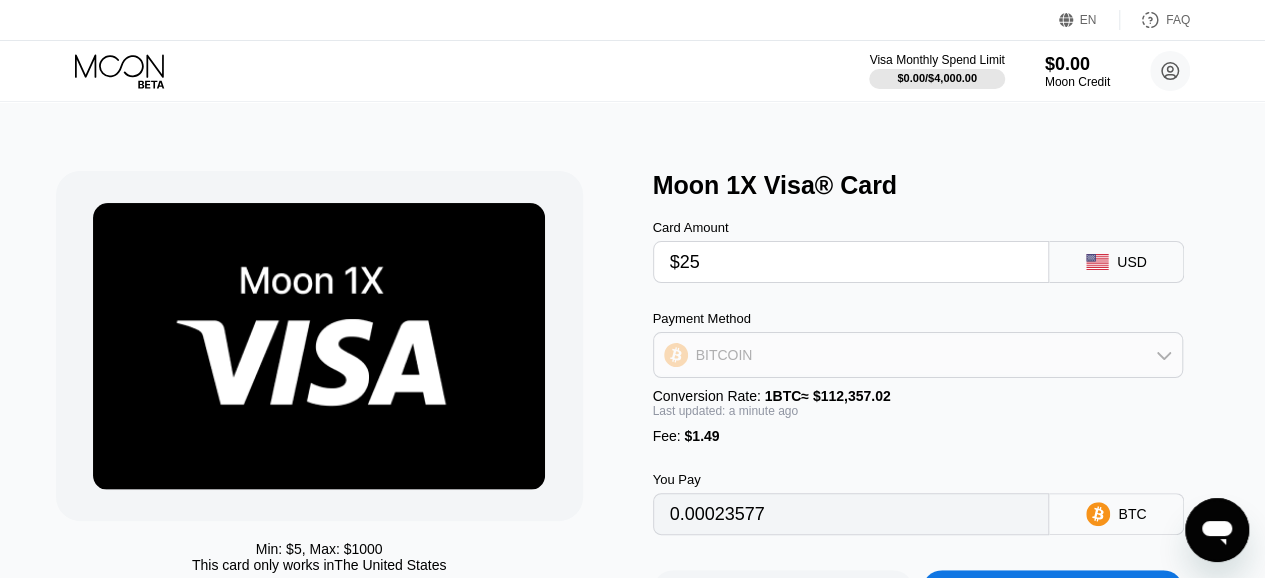 click on "BITCOIN" at bounding box center (918, 355) 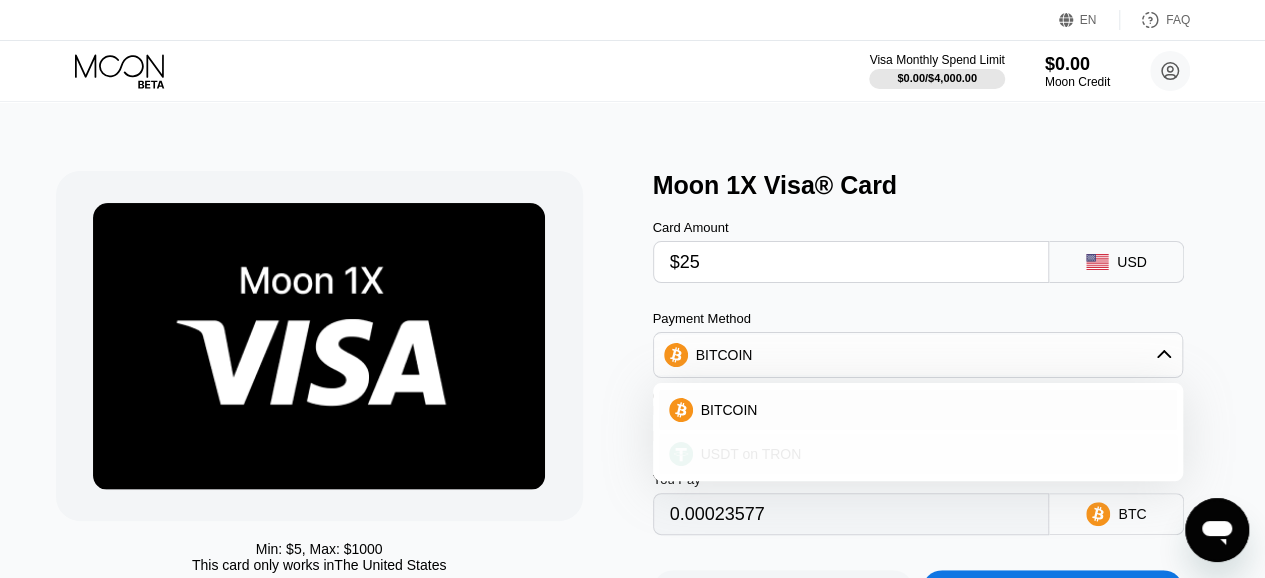 click on "USDT on TRON" at bounding box center [930, 454] 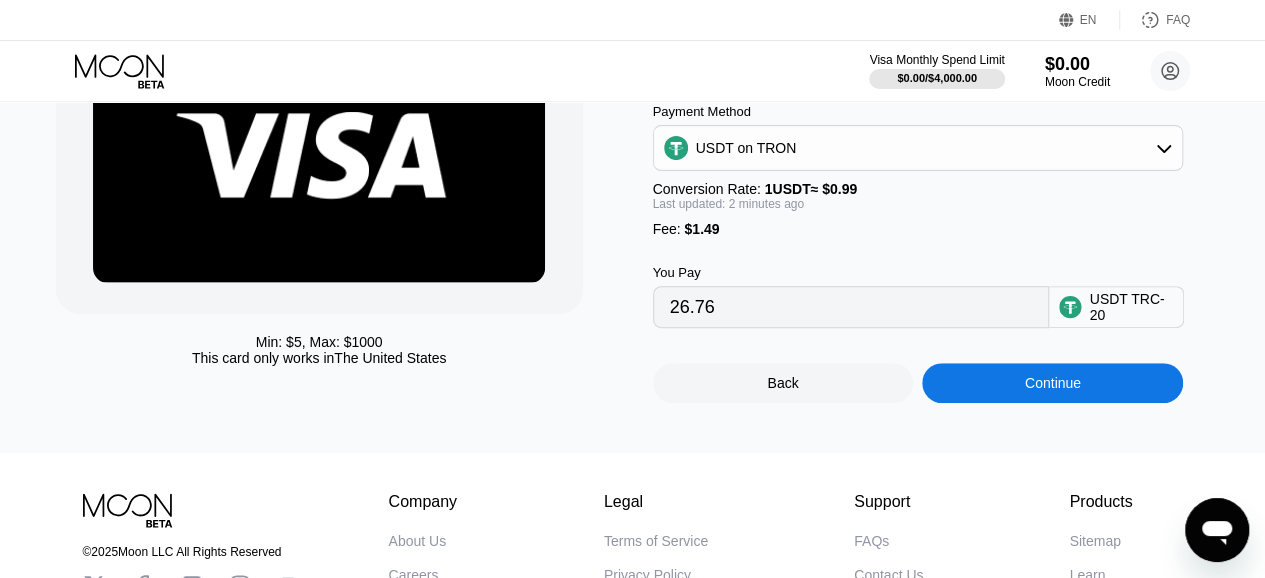 scroll, scrollTop: 209, scrollLeft: 0, axis: vertical 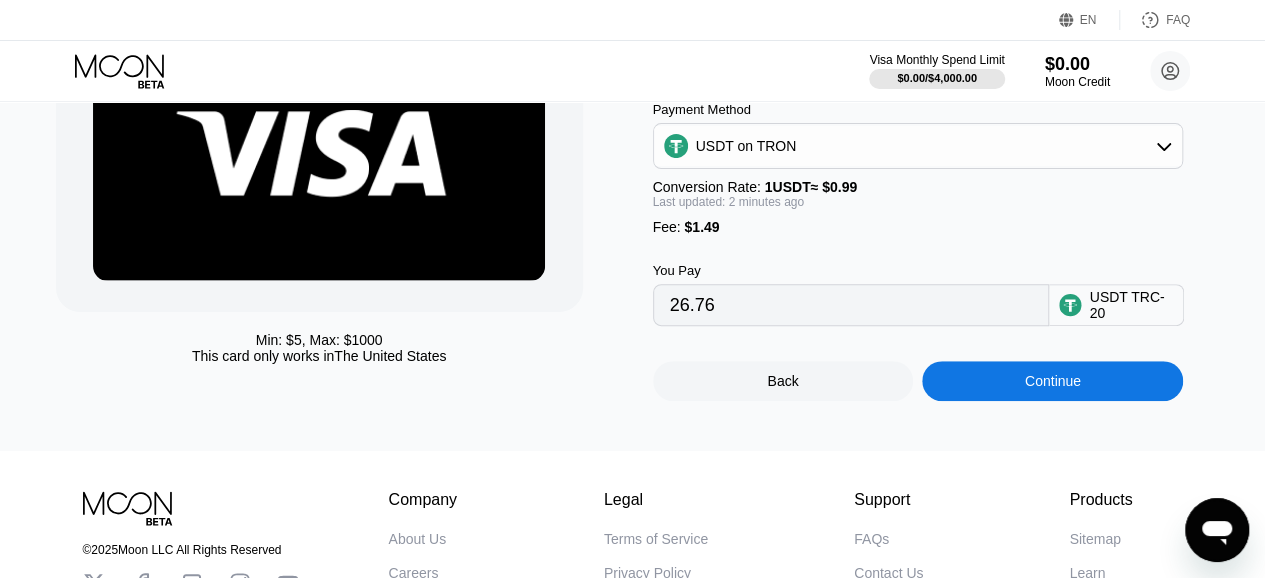 click on "USDT TRC-20" at bounding box center [1132, 305] 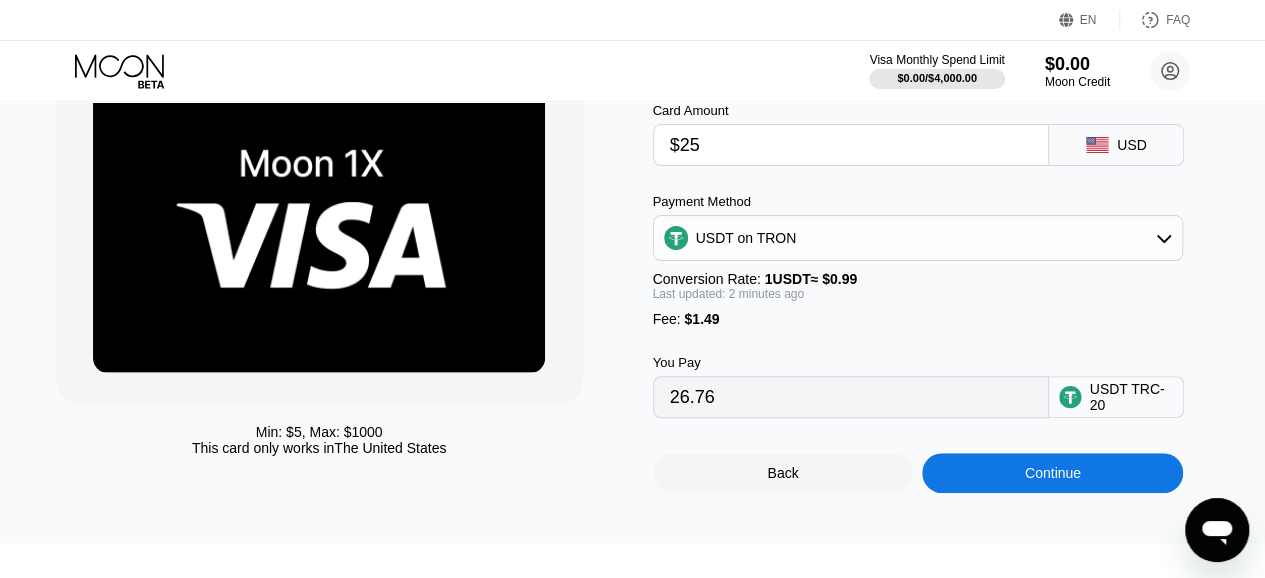 scroll, scrollTop: 195, scrollLeft: 0, axis: vertical 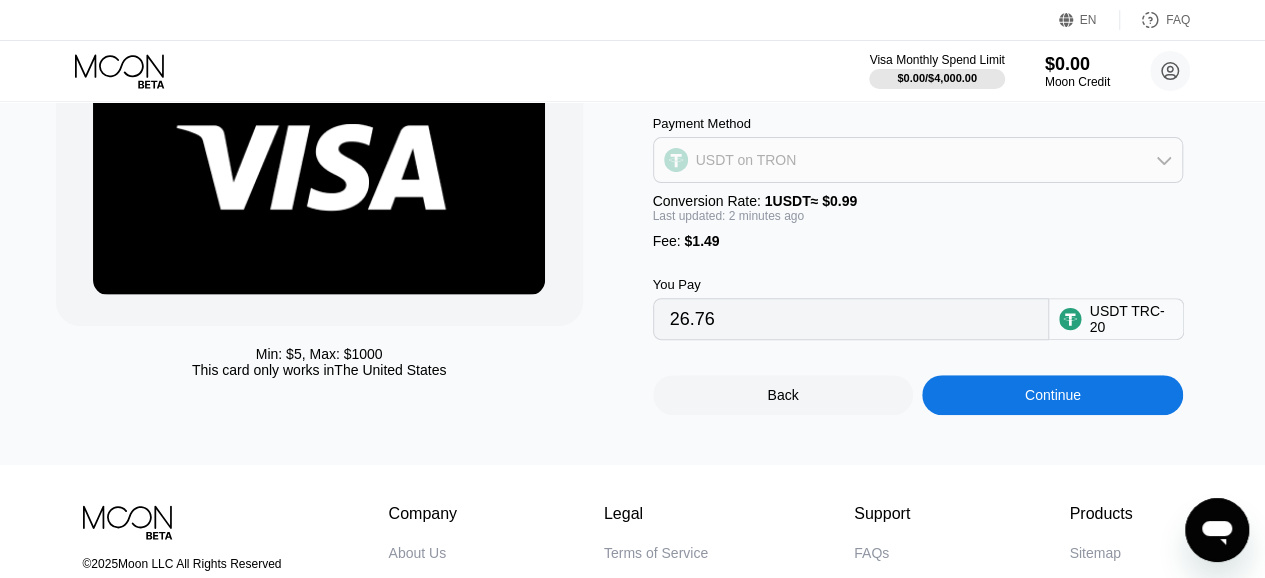 click on "USDT on TRON" at bounding box center (918, 160) 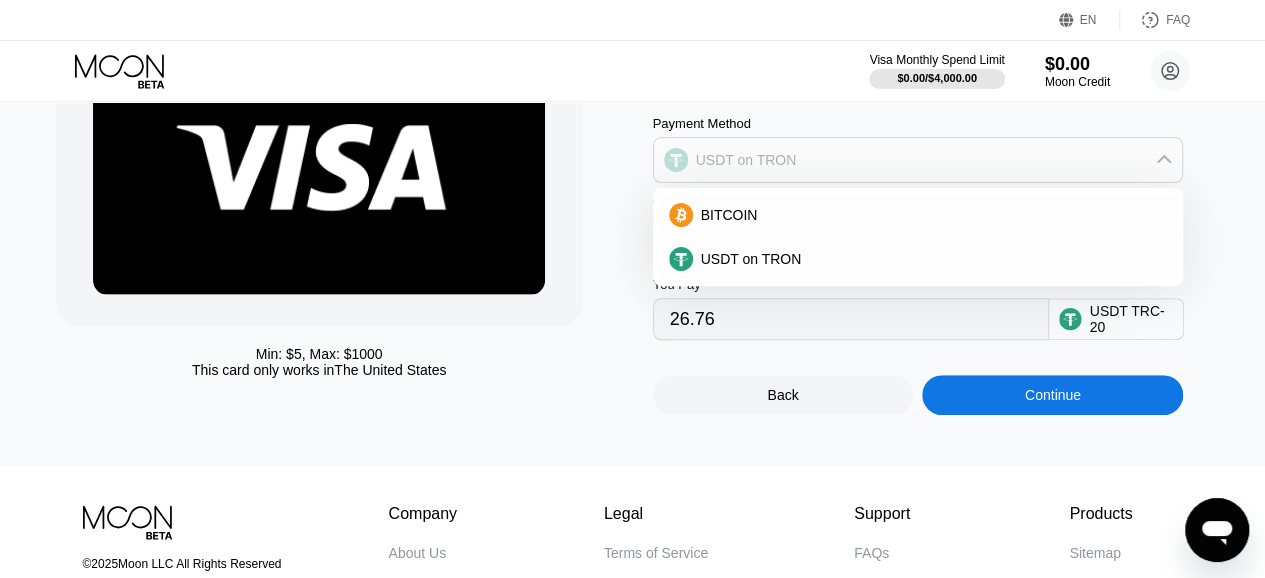 click on "USDT on TRON" at bounding box center (918, 160) 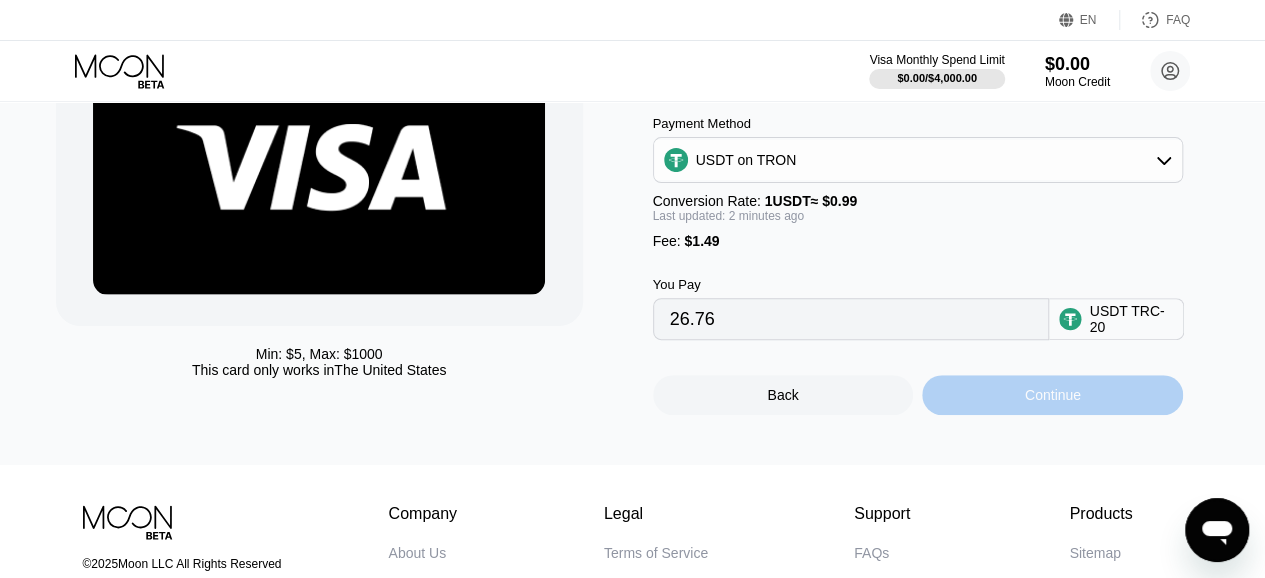 click on "Continue" at bounding box center [1053, 395] 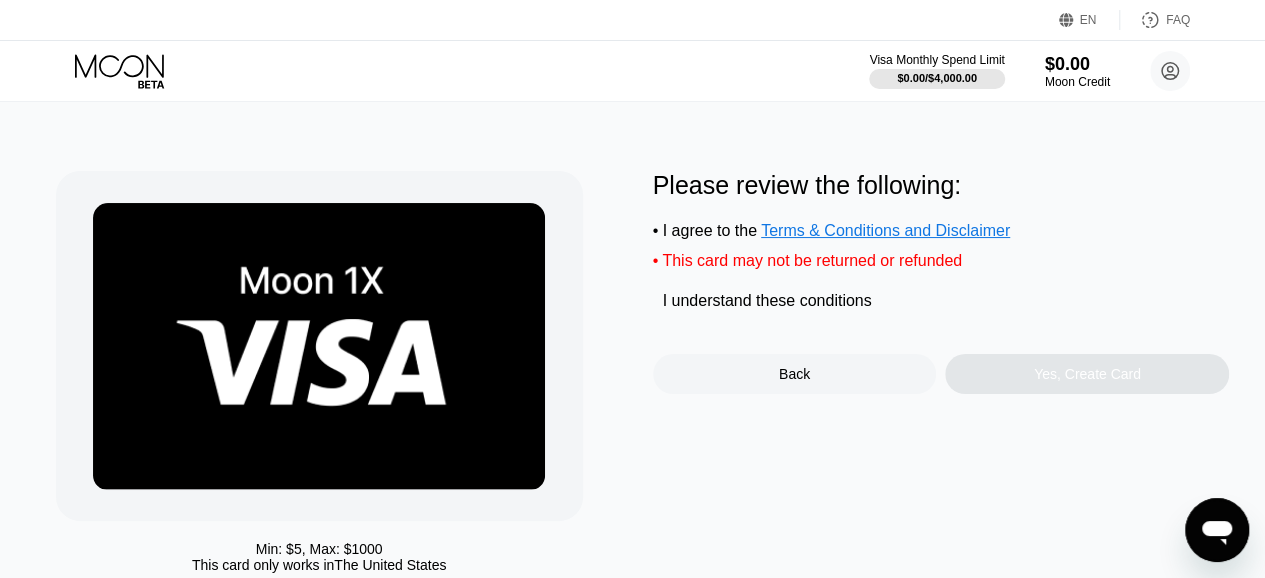 scroll, scrollTop: 0, scrollLeft: 0, axis: both 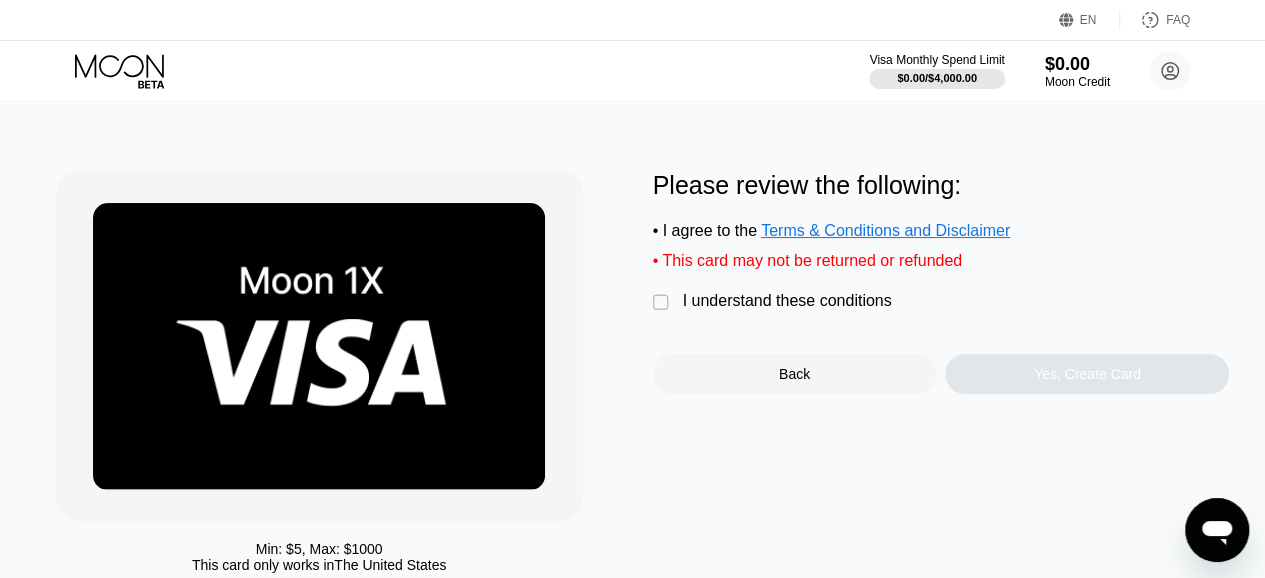 click on "I understand these conditions" at bounding box center [787, 301] 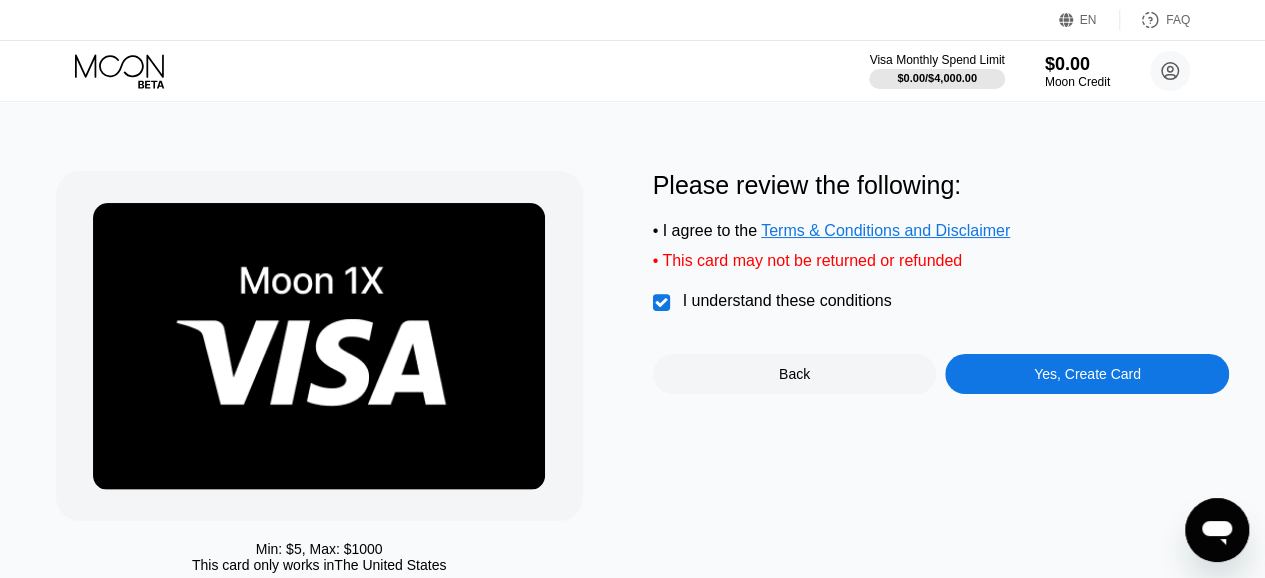 click on "Yes, Create Card" at bounding box center [1087, 374] 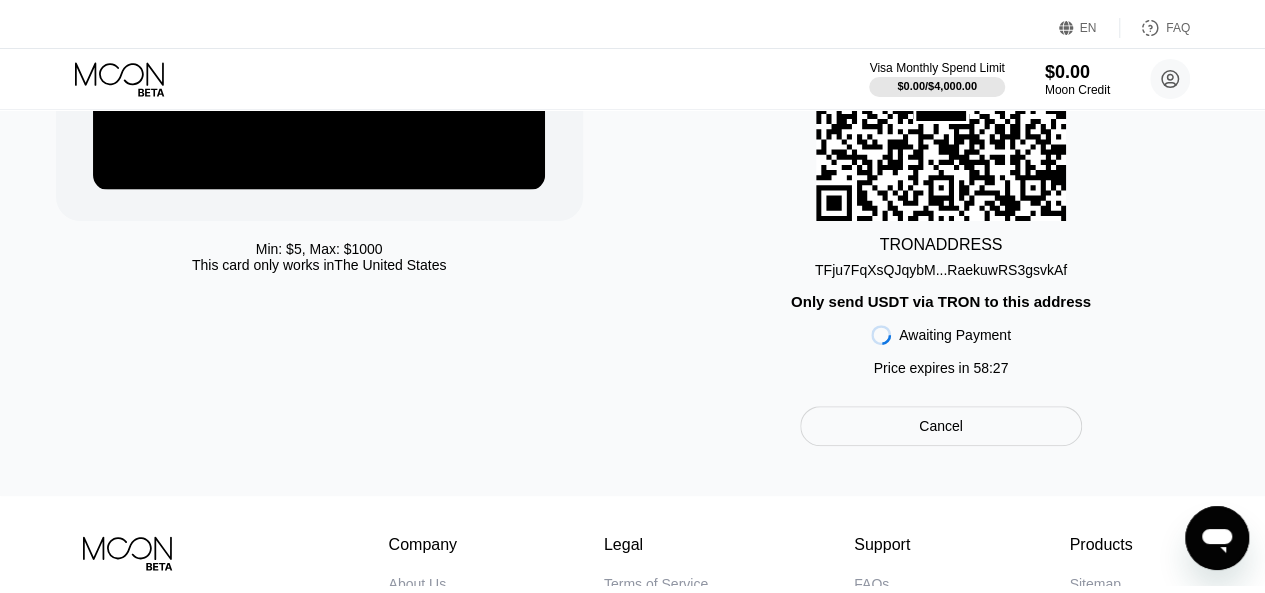 scroll, scrollTop: 0, scrollLeft: 0, axis: both 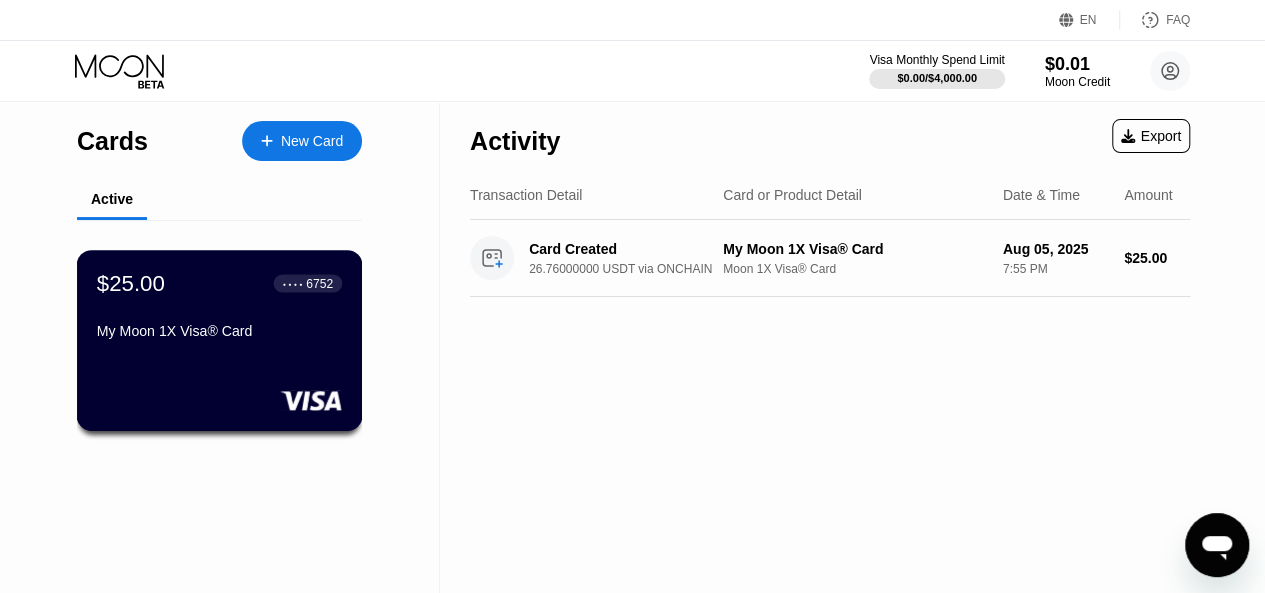 click on "6752" at bounding box center (319, 283) 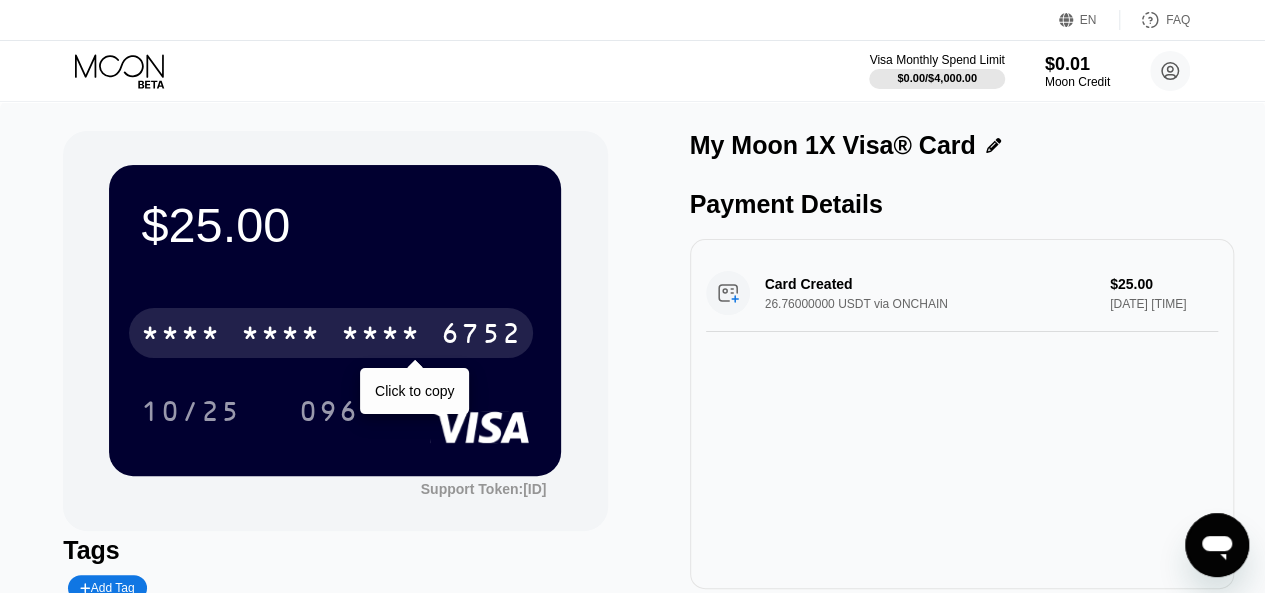 click on "* * * *" at bounding box center [381, 336] 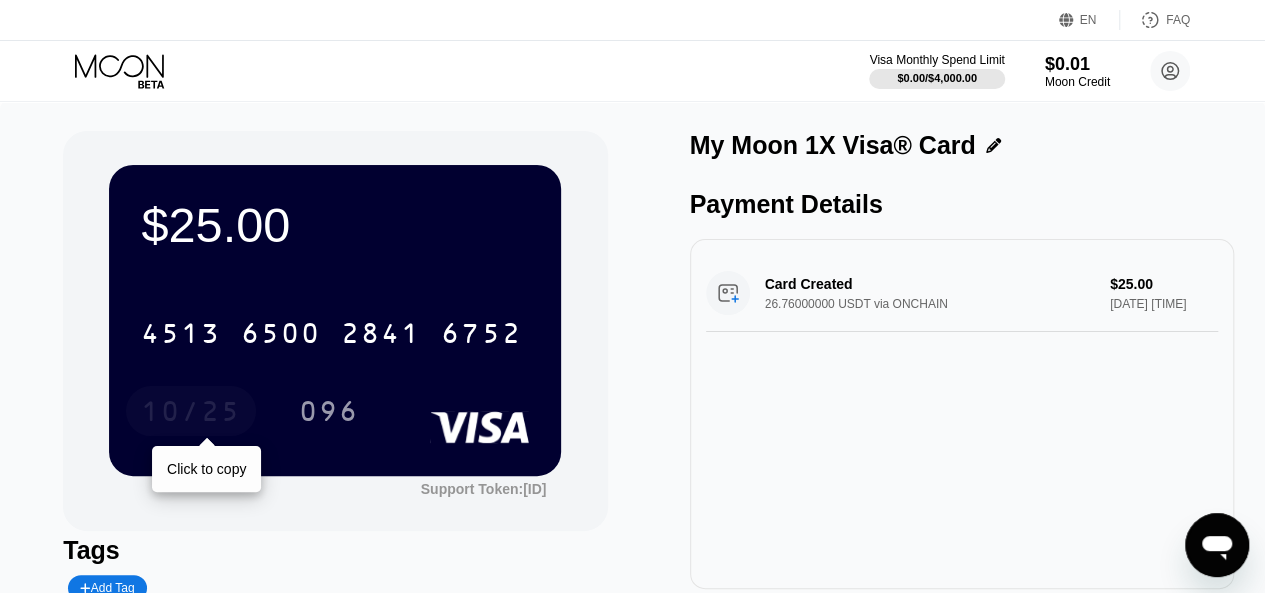 click on "10/25" at bounding box center [191, 414] 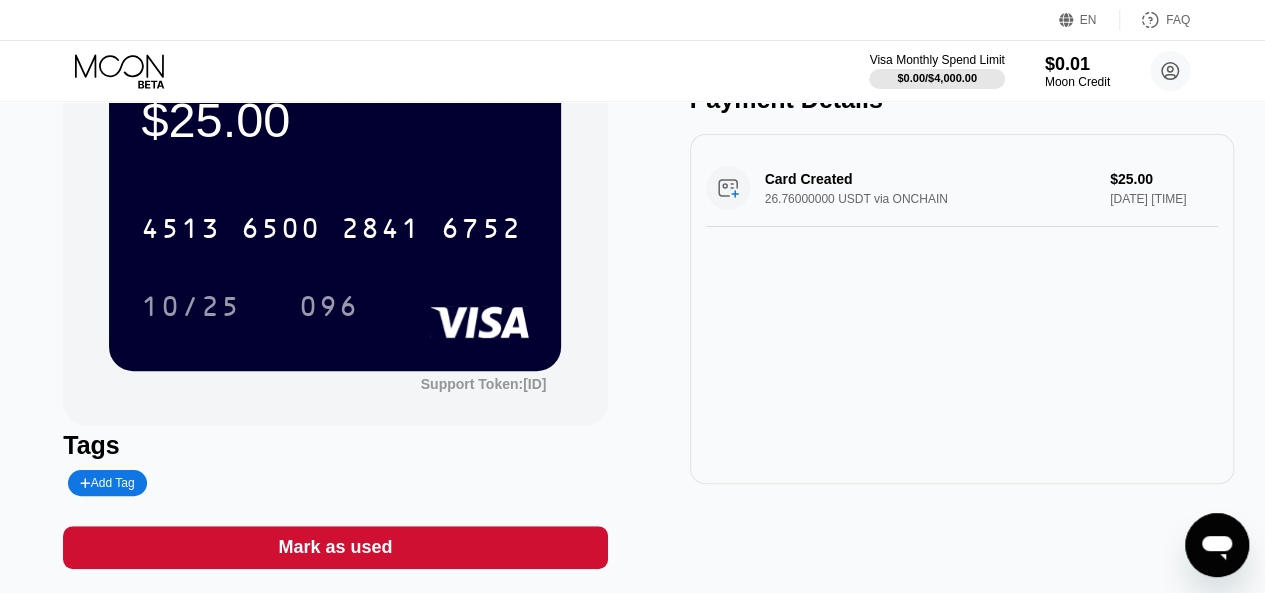 scroll, scrollTop: 0, scrollLeft: 0, axis: both 